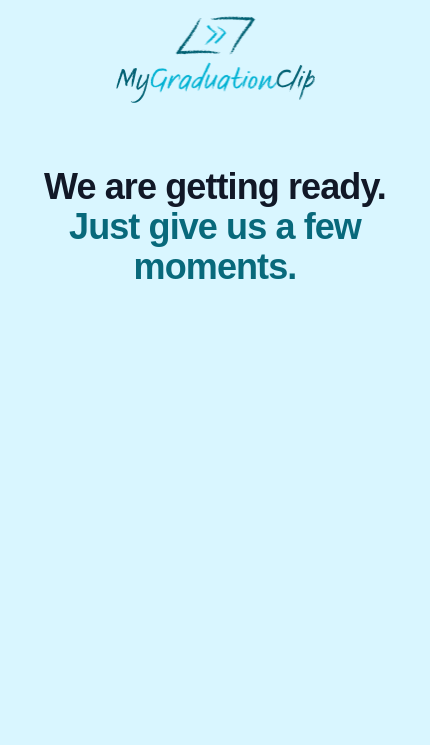 scroll, scrollTop: 0, scrollLeft: 0, axis: both 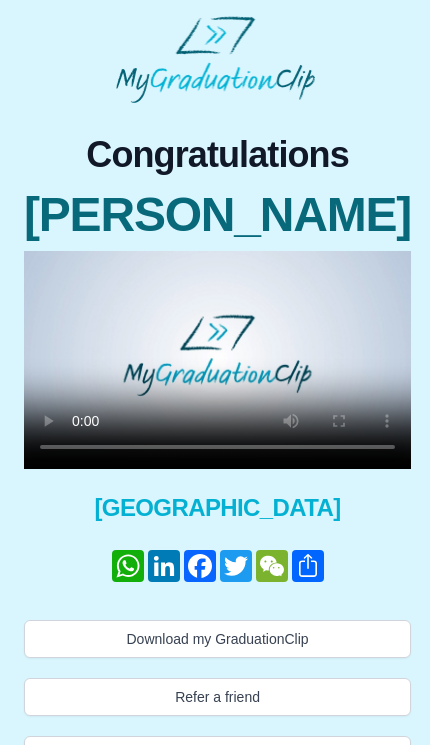 click at bounding box center (217, 360) 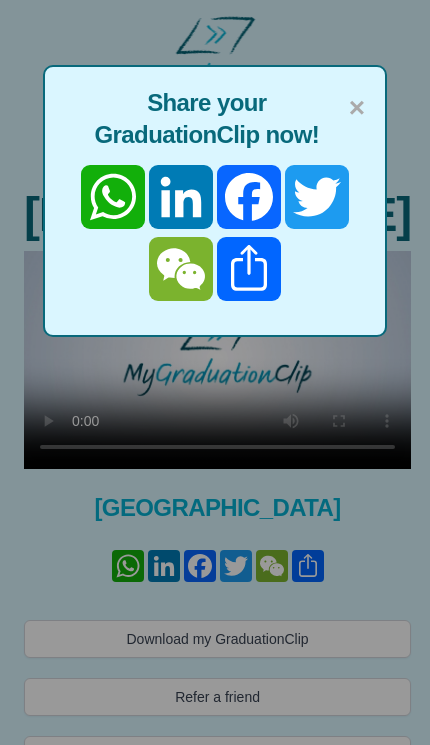 click on "WhatsApp" at bounding box center [113, 197] 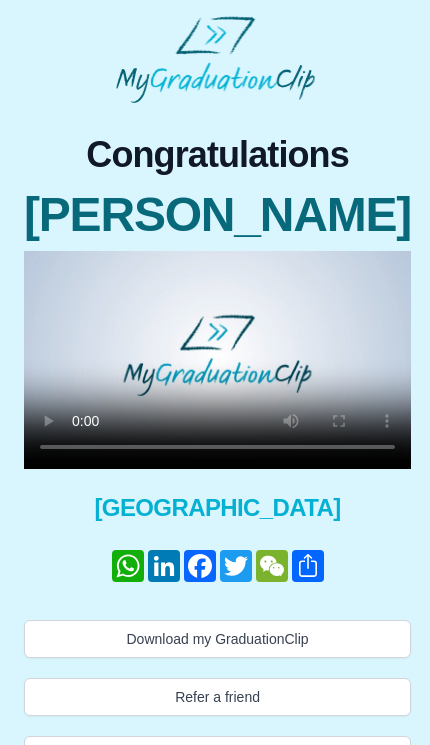 scroll, scrollTop: 42, scrollLeft: 0, axis: vertical 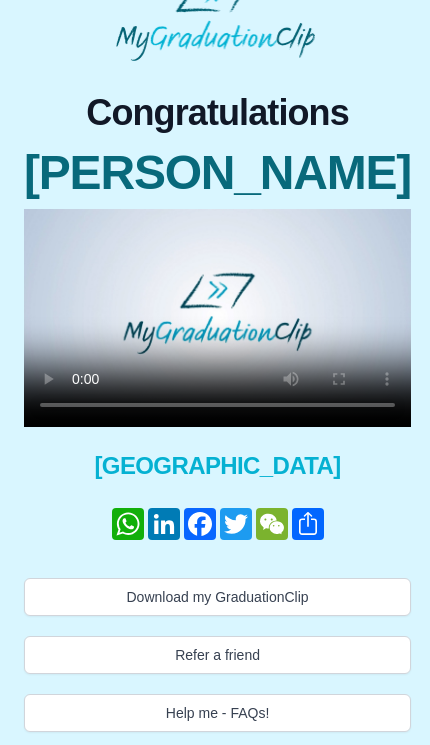 click on "Download my GraduationClip" at bounding box center (217, 597) 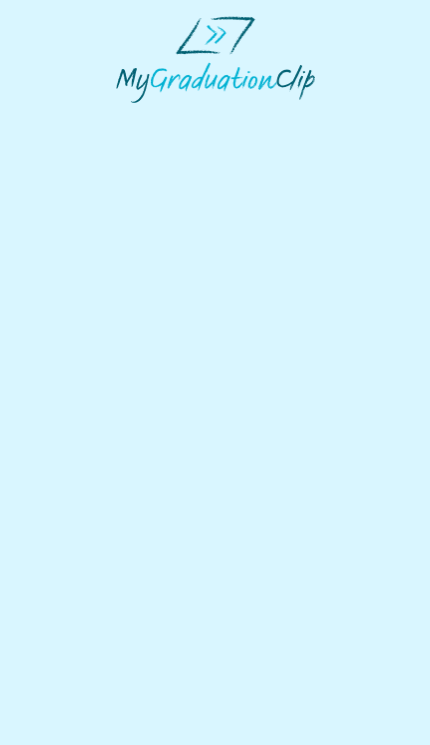 scroll, scrollTop: 0, scrollLeft: 0, axis: both 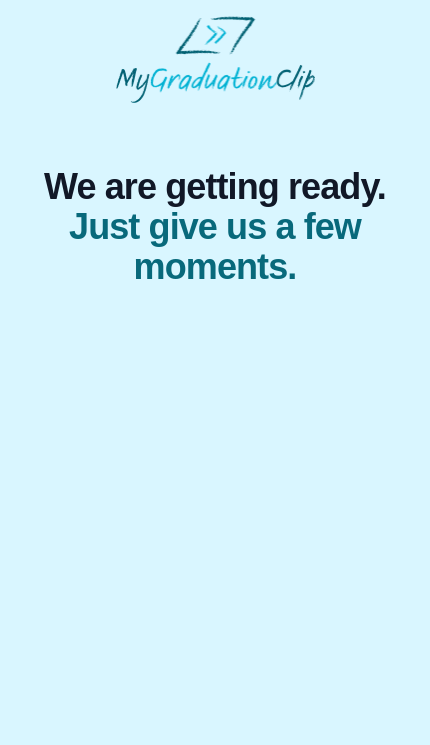 select on "**********" 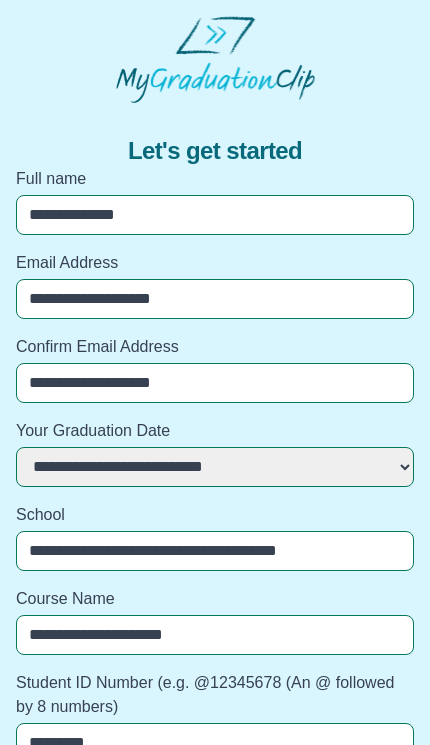 click on "**********" at bounding box center [215, 215] 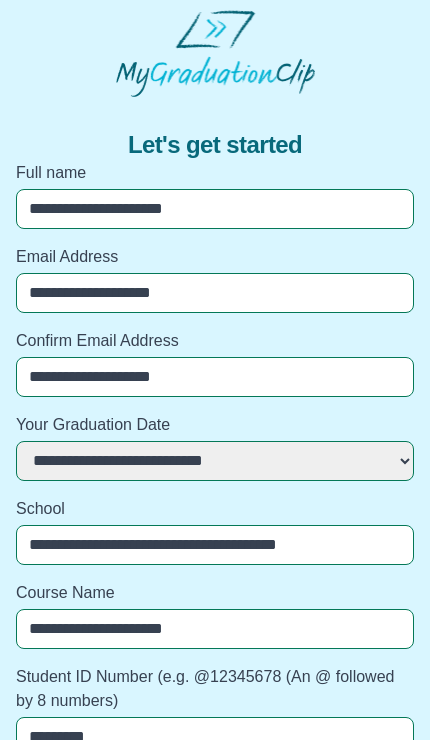 type on "**********" 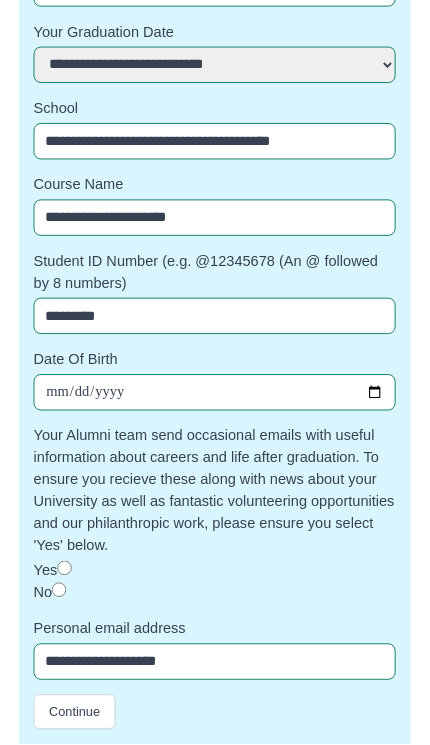 scroll, scrollTop: 426, scrollLeft: 0, axis: vertical 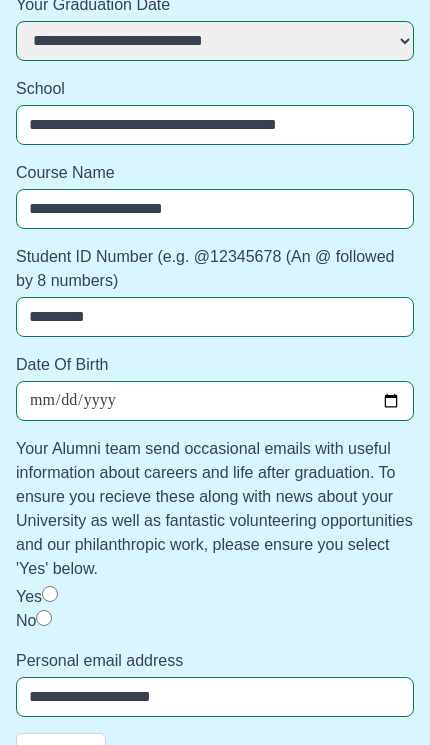 click on "Continue" at bounding box center [61, 752] 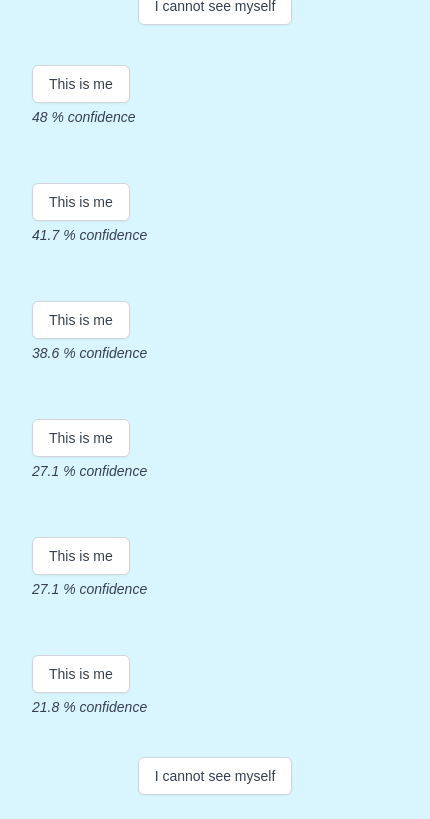 scroll, scrollTop: 627, scrollLeft: 0, axis: vertical 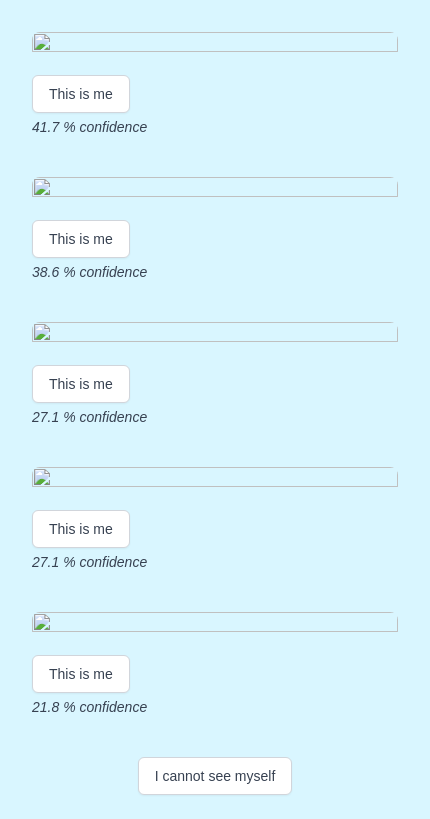 click on "This is me" at bounding box center [81, 239] 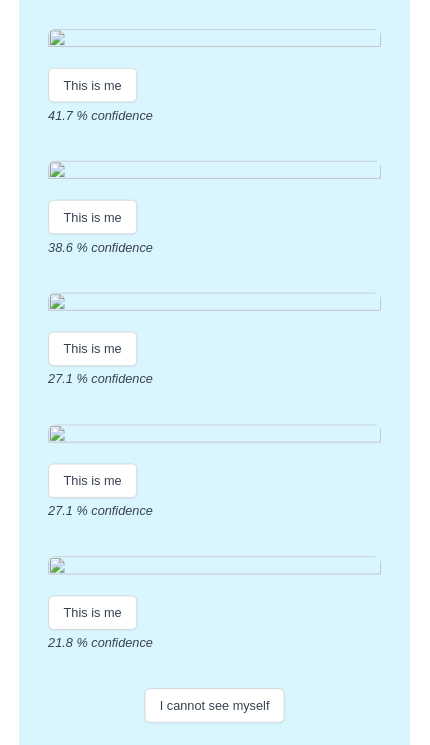 scroll, scrollTop: 0, scrollLeft: 0, axis: both 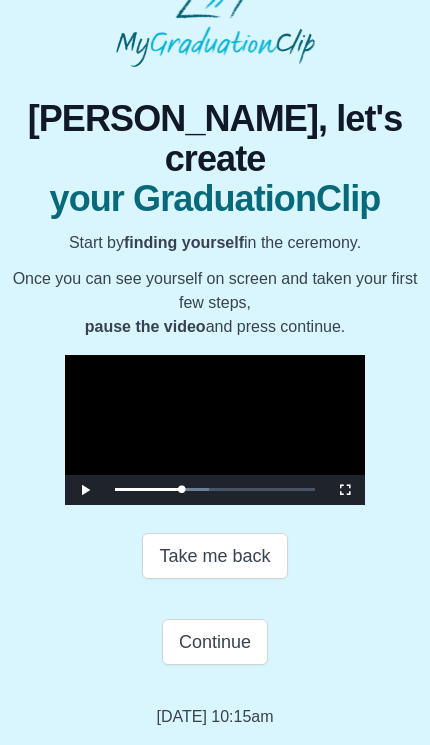 click on "Continue" at bounding box center [215, 642] 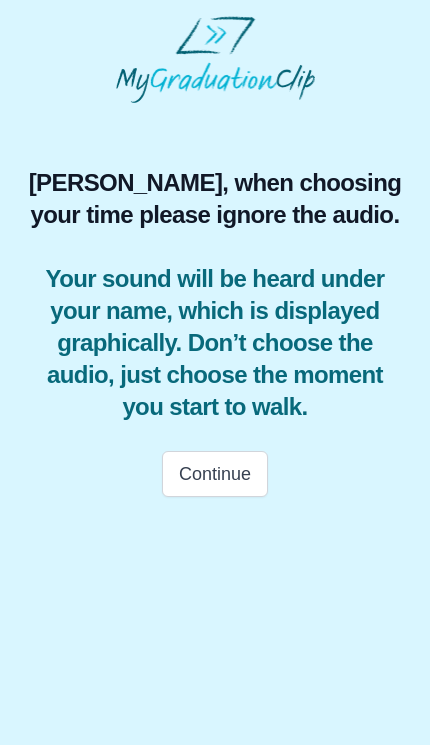 click on "Continue" at bounding box center [215, 474] 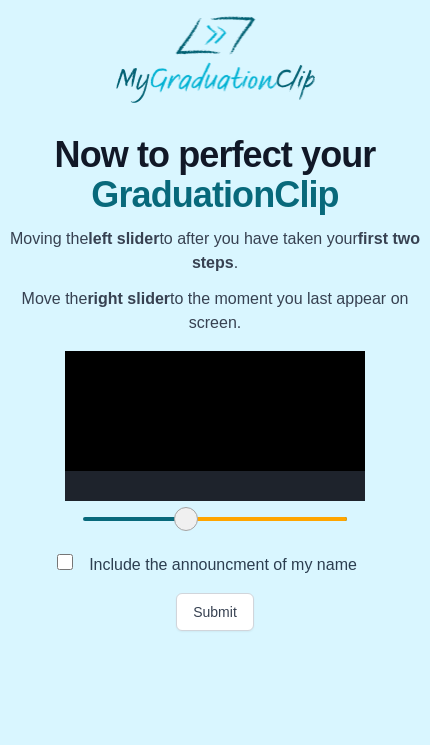 click on "Submit" at bounding box center (215, 612) 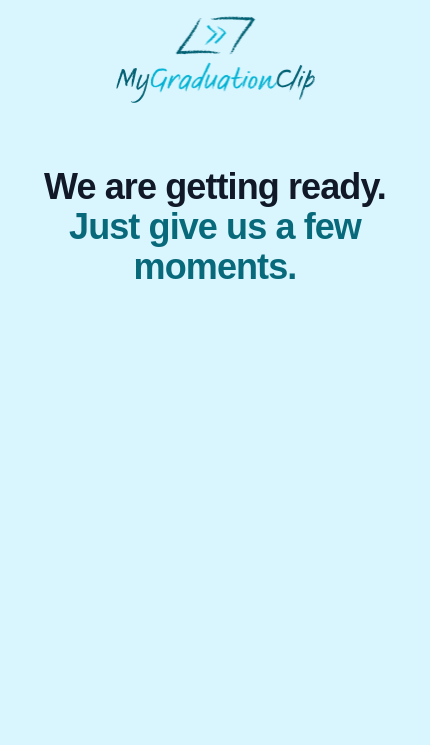 scroll, scrollTop: 0, scrollLeft: 0, axis: both 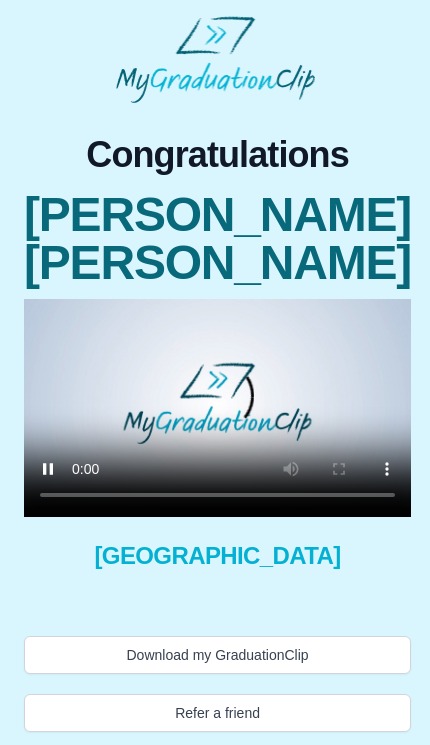 click at bounding box center [217, 408] 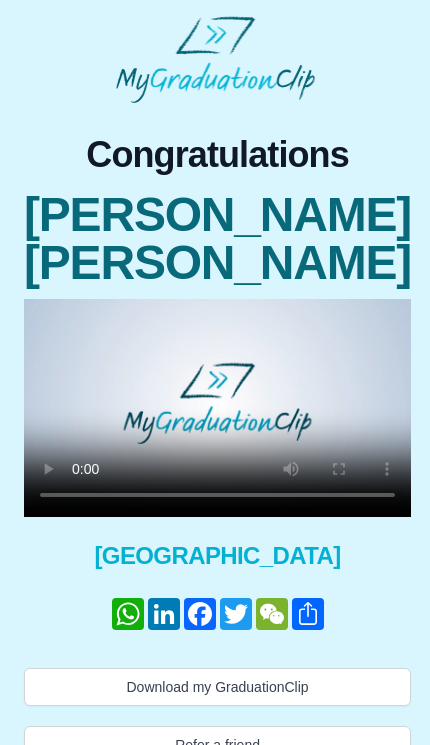 click at bounding box center (217, 408) 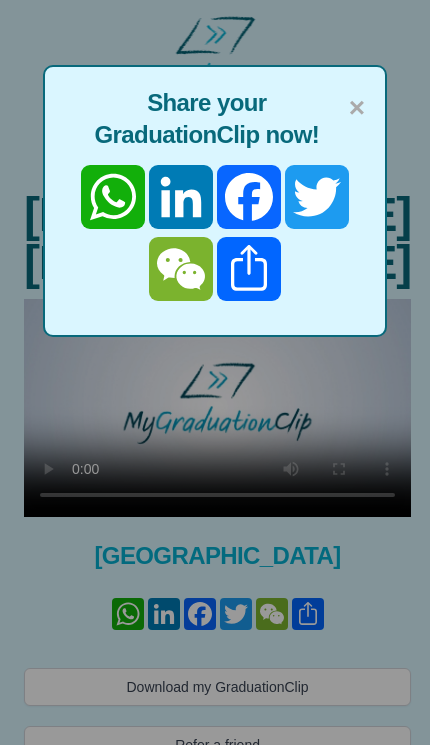 click on "× Share your GraduationClip now! WhatsApp LinkedIn Facebook Twitter WeChat Share" at bounding box center [215, 372] 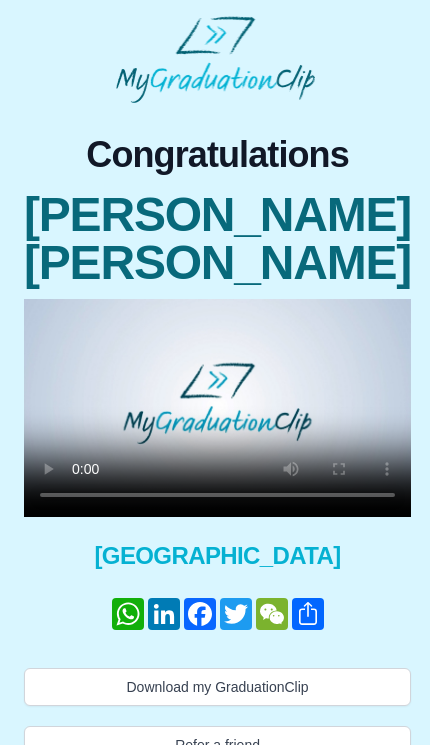 click on "Download my GraduationClip" at bounding box center (217, 687) 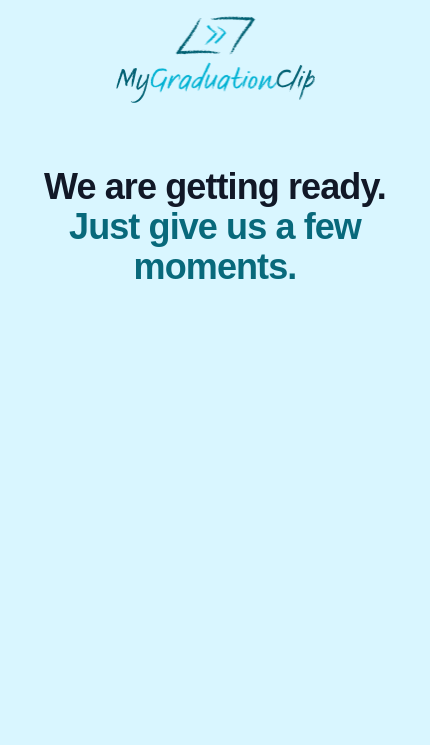 scroll, scrollTop: 0, scrollLeft: 0, axis: both 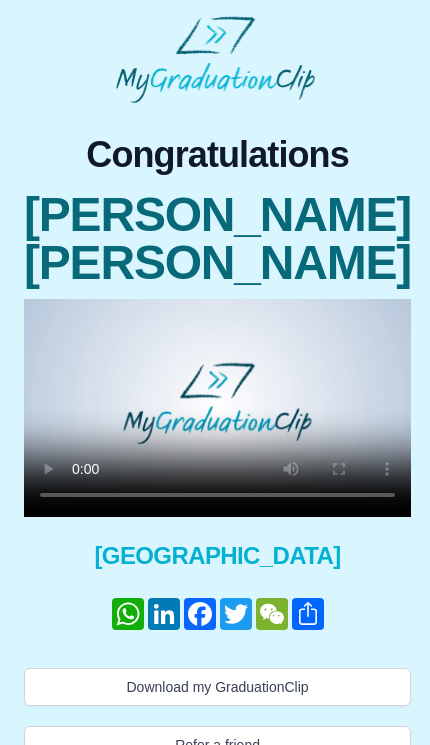click at bounding box center (217, 408) 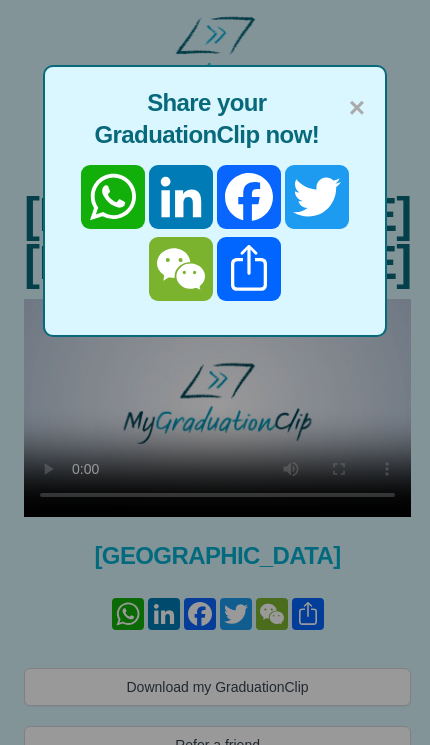 click on "×" at bounding box center (357, 108) 